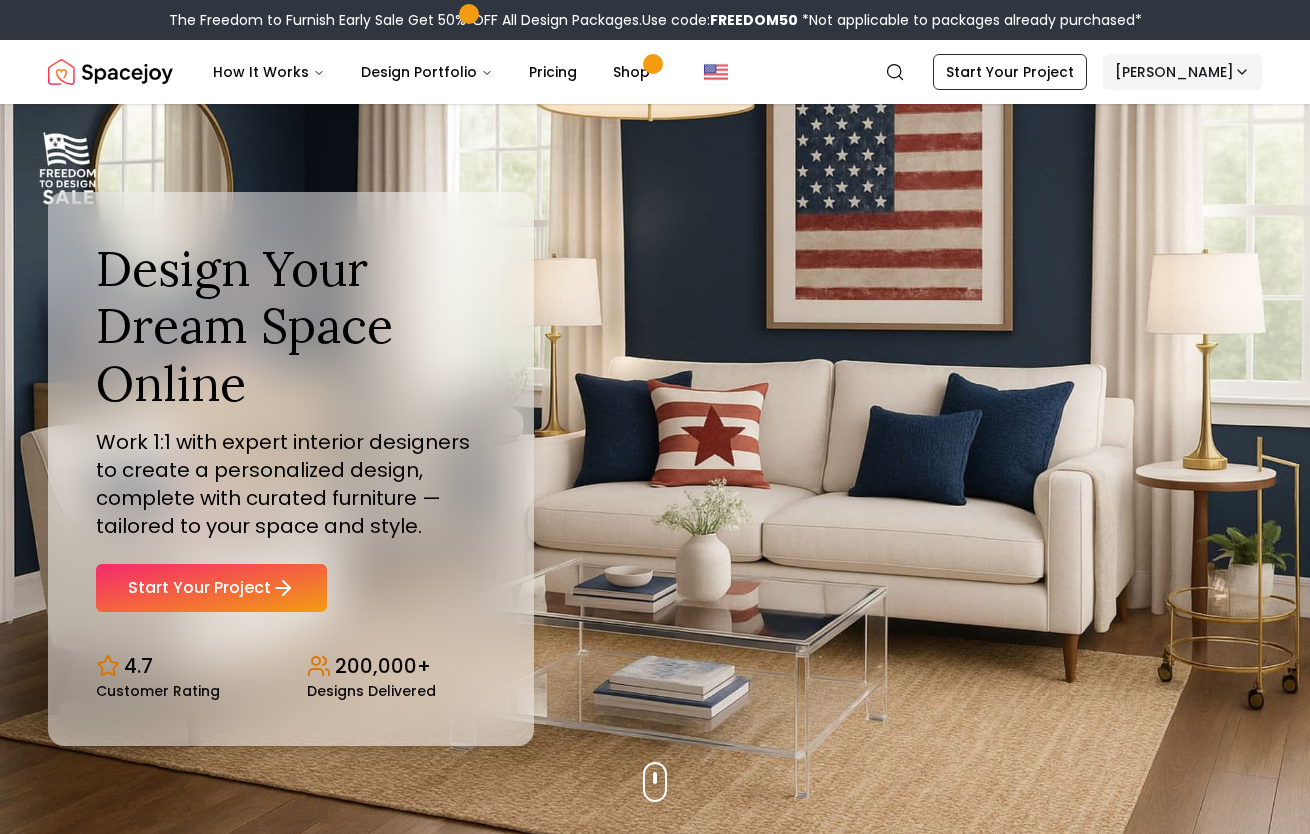 scroll, scrollTop: 0, scrollLeft: 0, axis: both 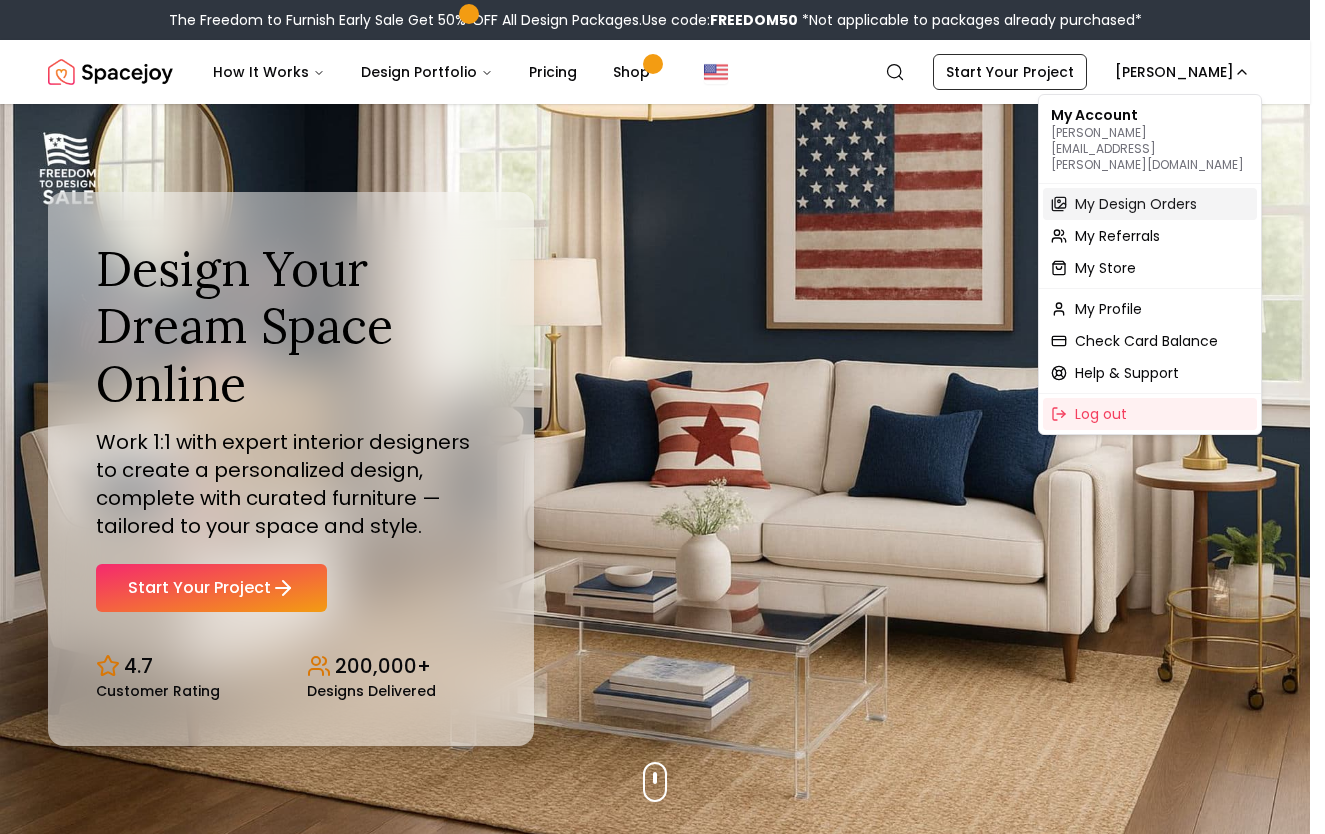 click on "My Design Orders" at bounding box center [1136, 204] 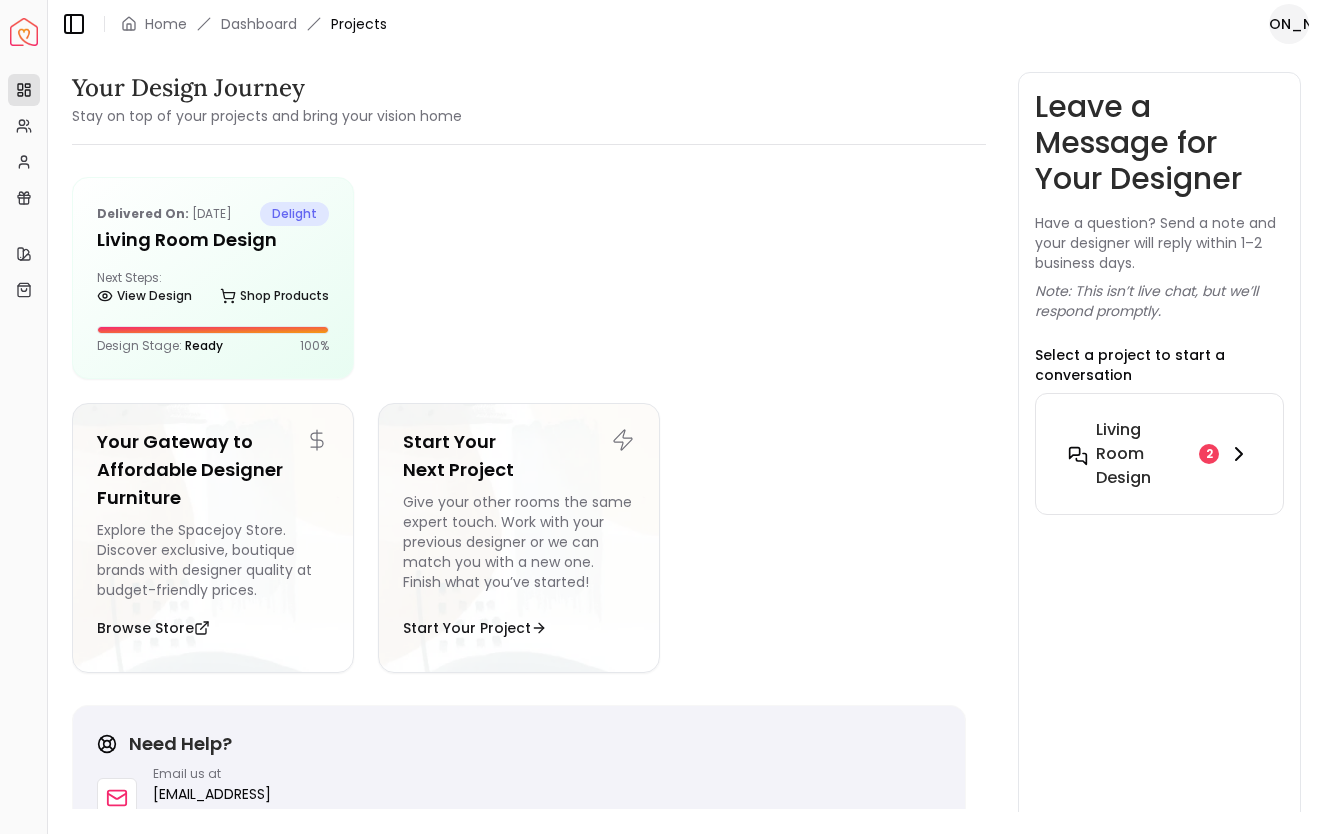 click 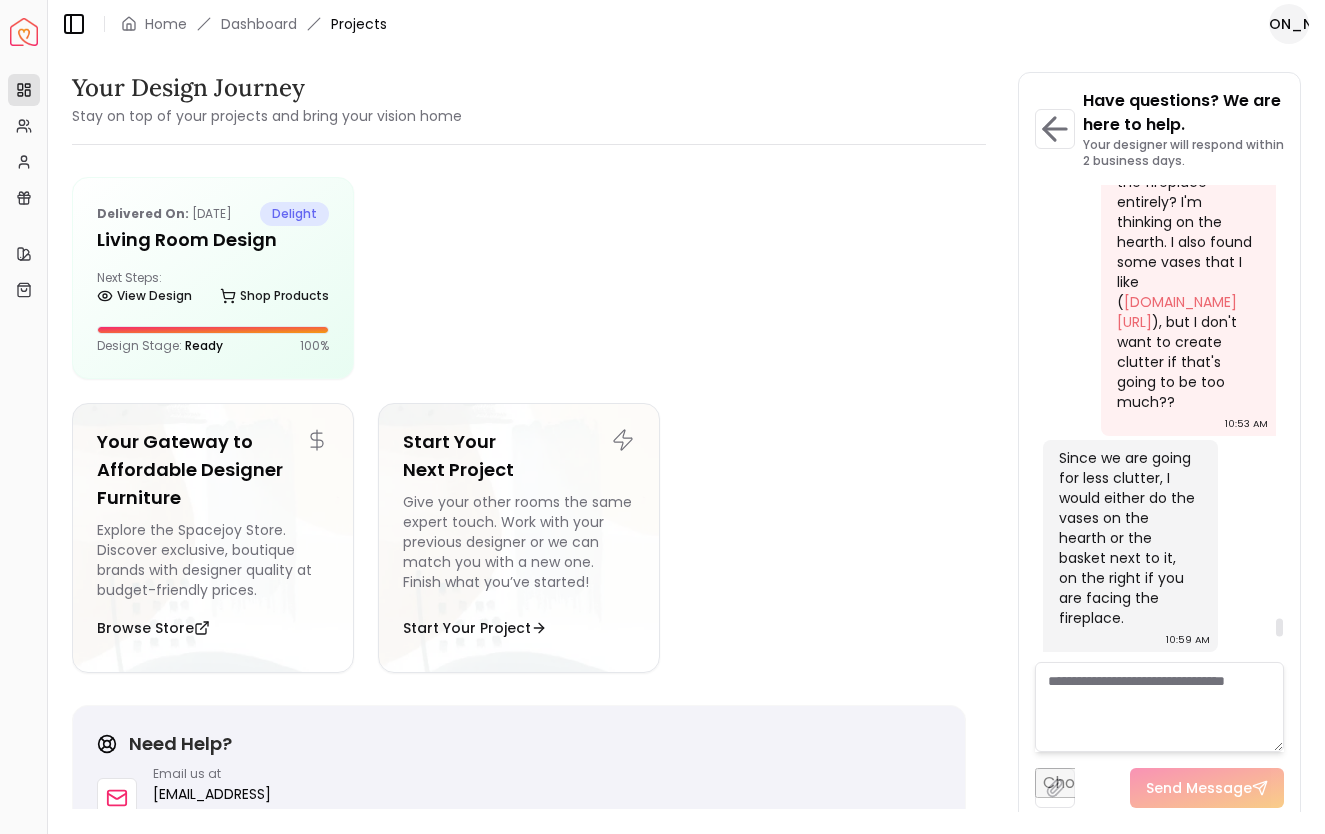 scroll, scrollTop: 12451, scrollLeft: 0, axis: vertical 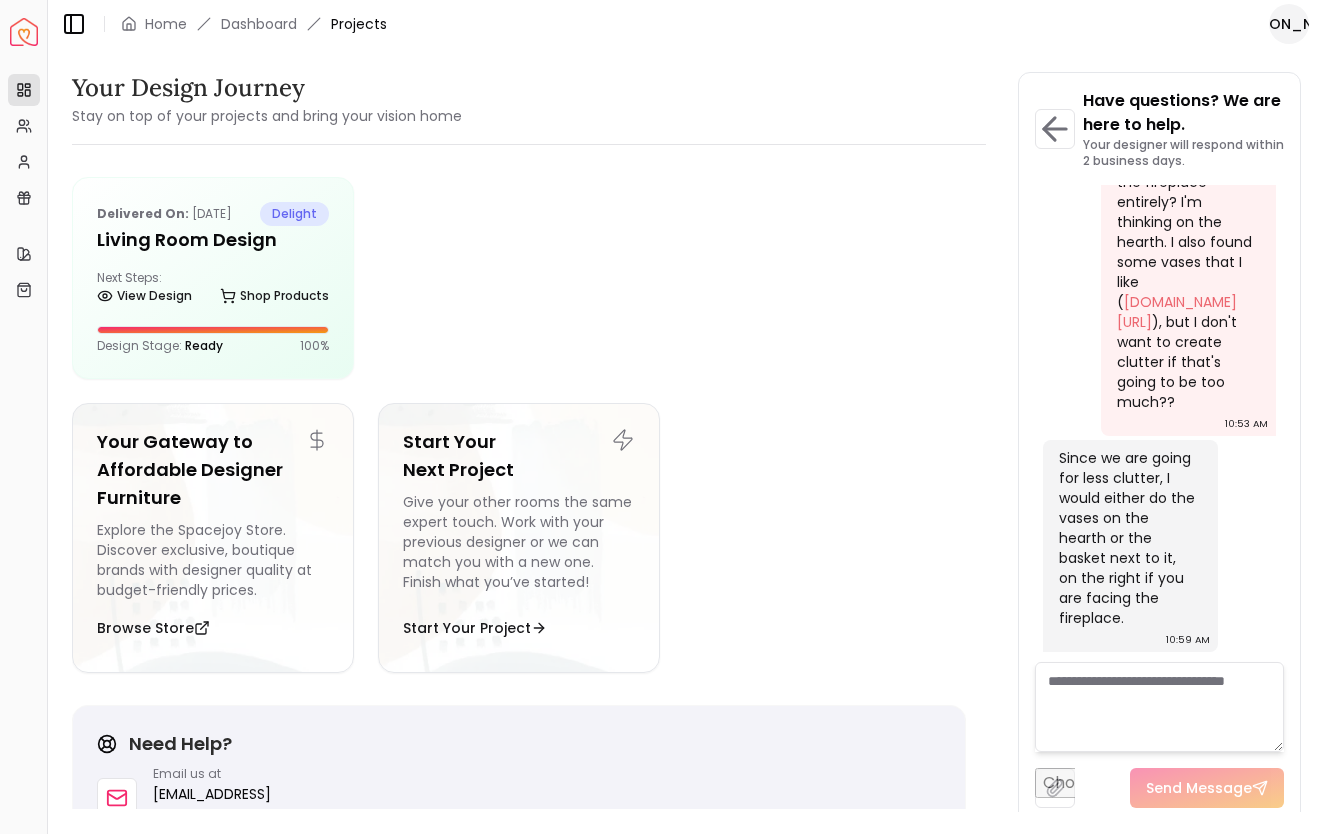 click at bounding box center [1159, 707] 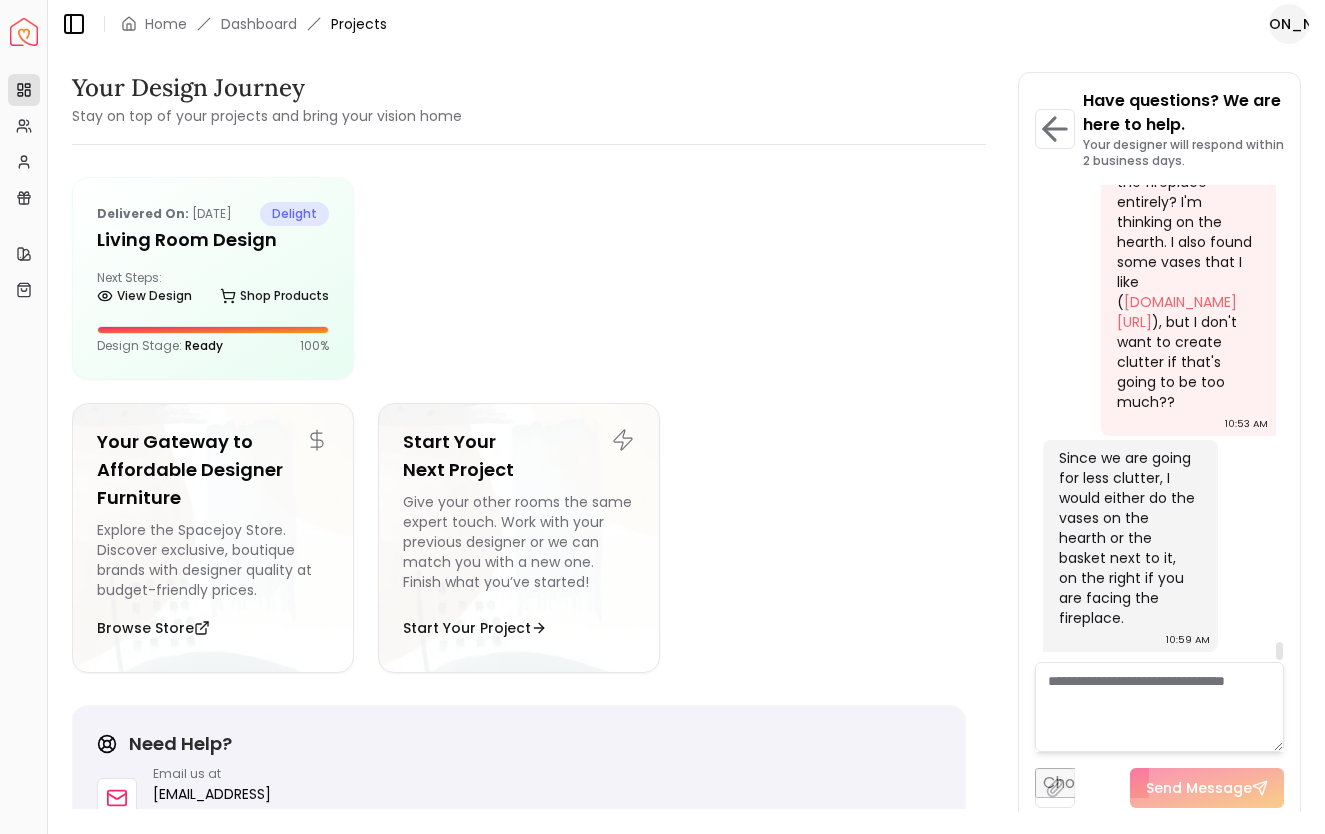 scroll, scrollTop: 12451, scrollLeft: 0, axis: vertical 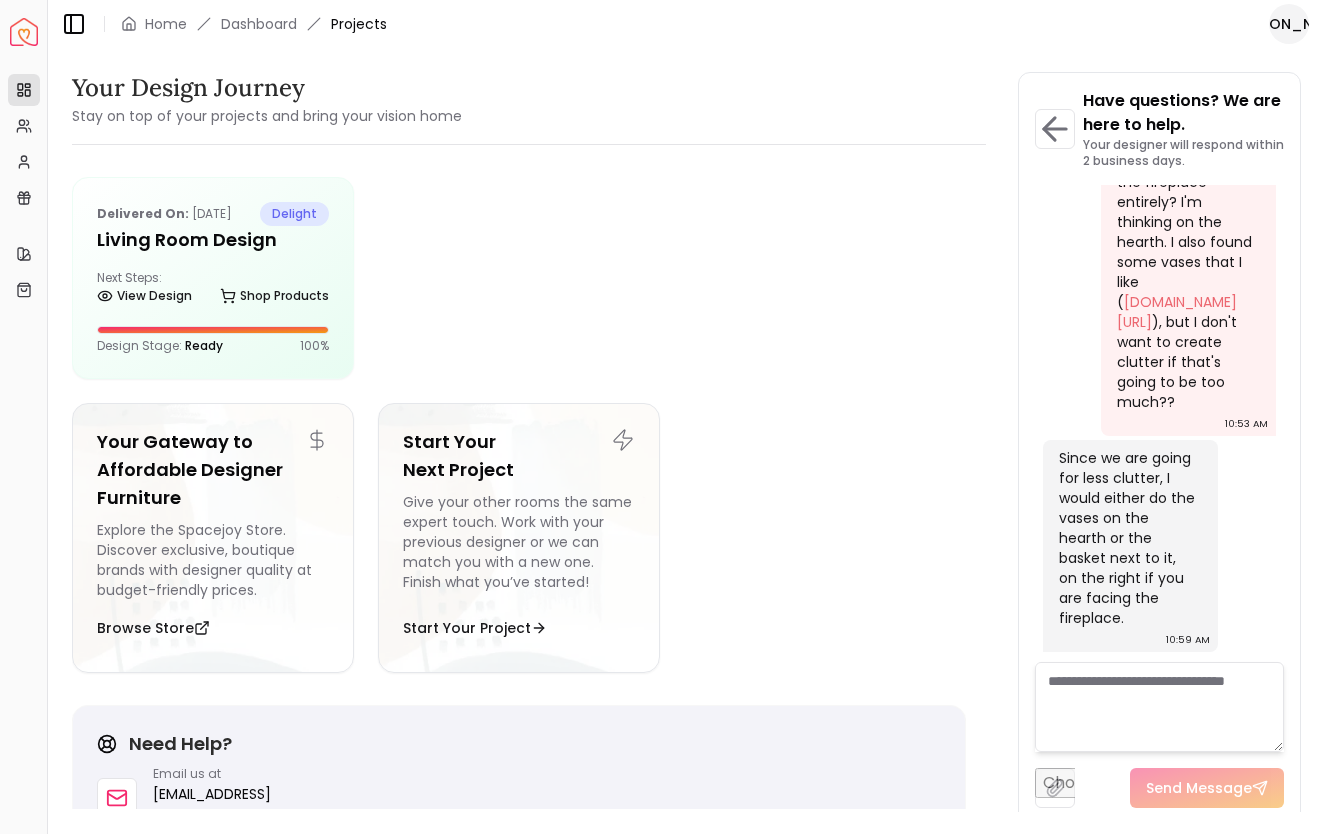 click at bounding box center [1159, 707] 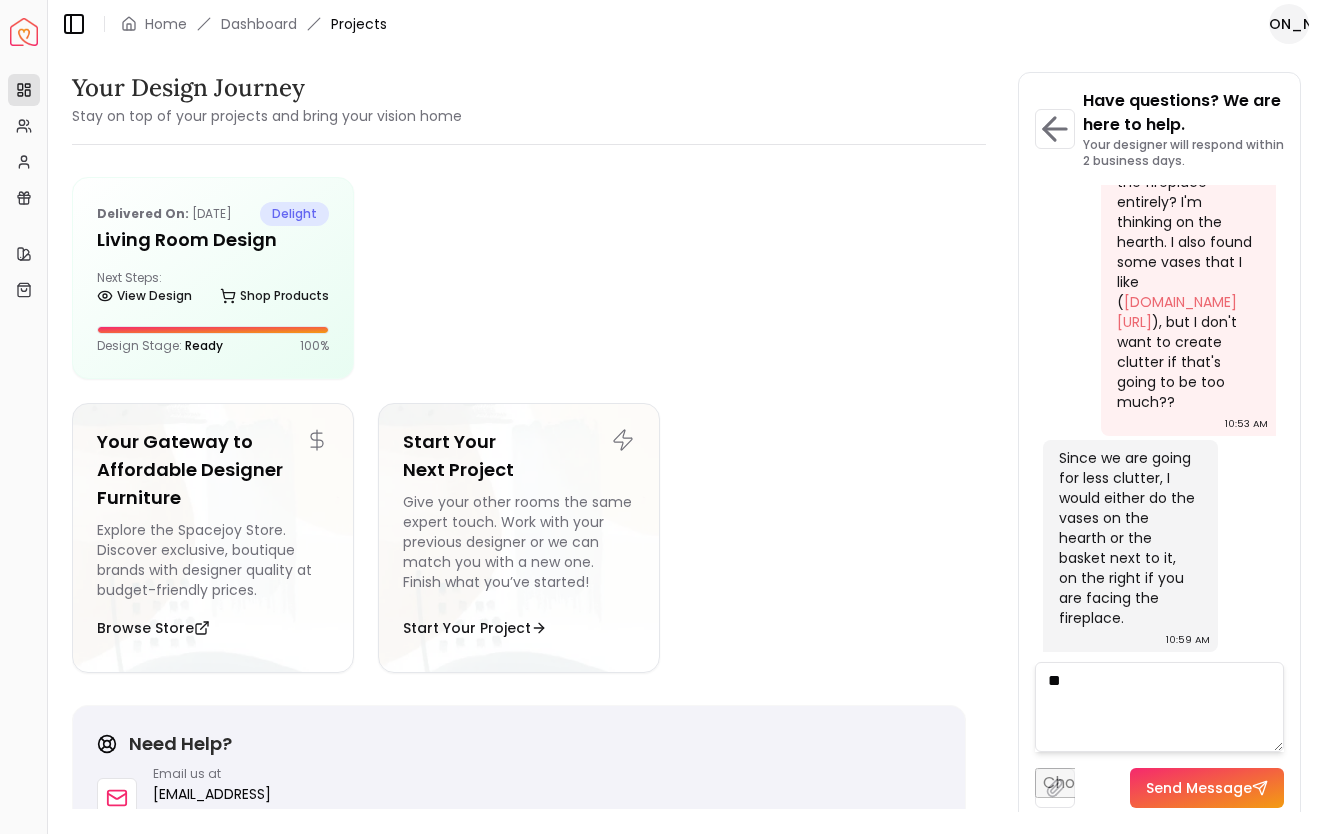 type on "*" 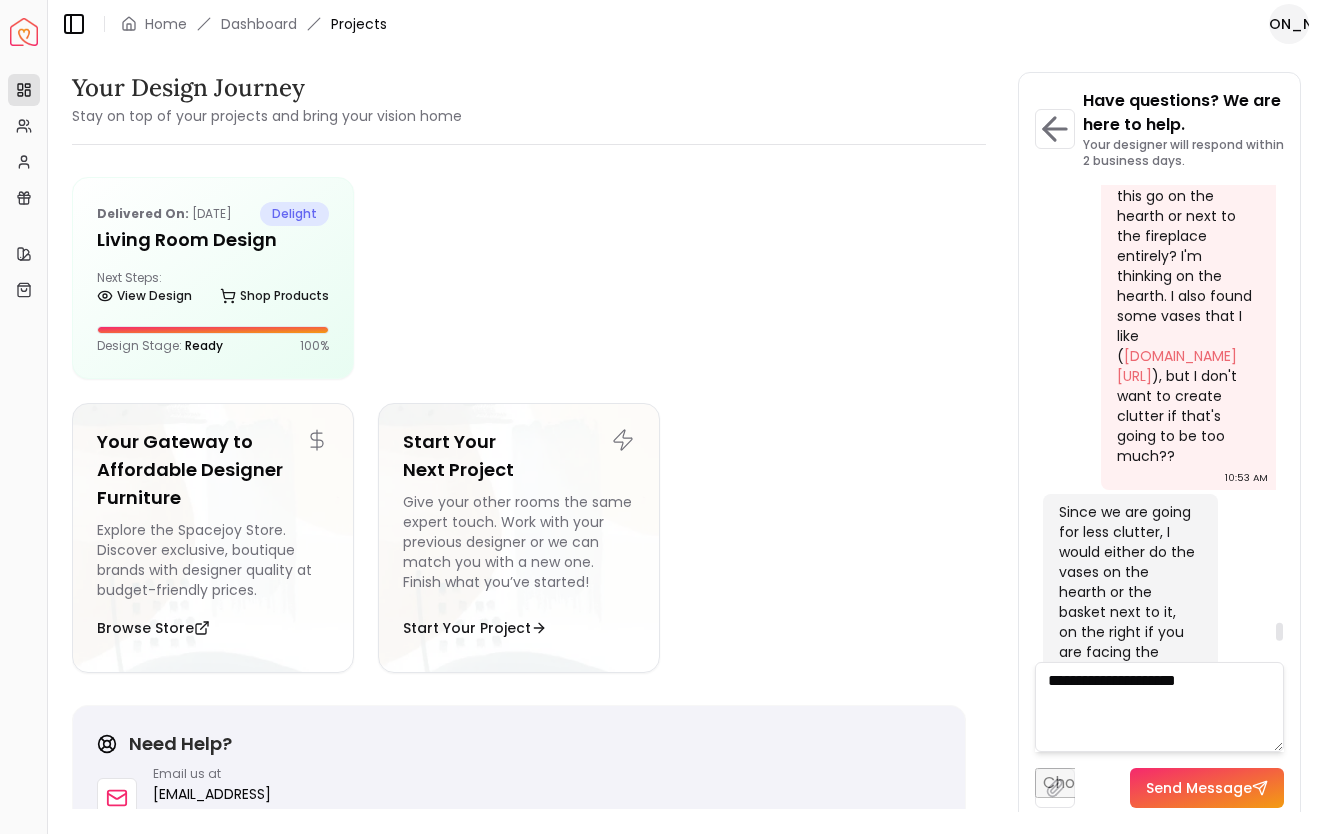 scroll, scrollTop: 11887, scrollLeft: 0, axis: vertical 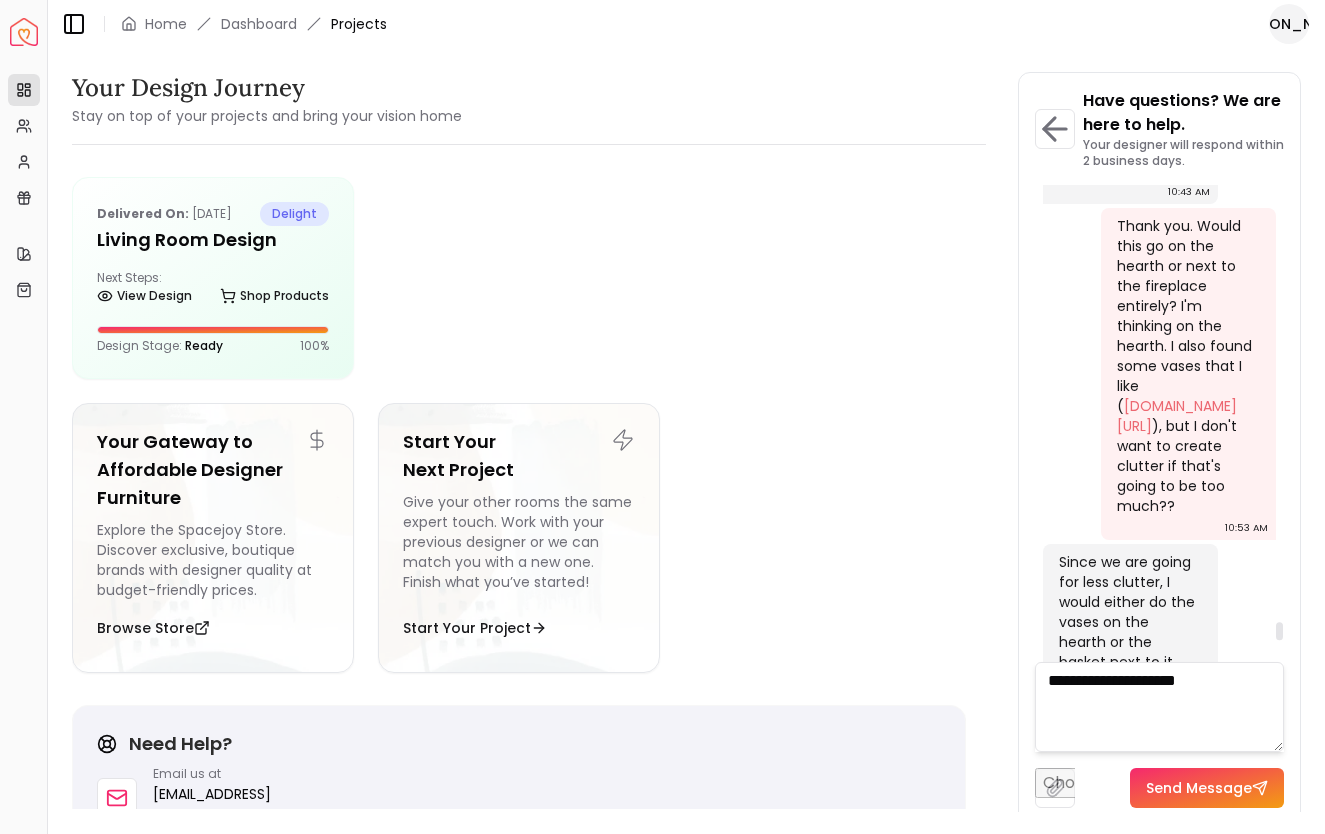click on "[DOMAIN_NAME][URL] > Baskets & Bins&cm_ite=4631601_14546951676_aud-1935300100953:pla-296941349660&gad_source=1&gad_campaignid=14546951676&gbraid=0AAAAADr1rYVJt_BzXLrGNbvCHM7zl17bT&gclid=Cj0KCQjwmqPDBhCAARIsADorxIbLdJ9GRRDkOcQ_6CKHXZYs_18IG7LjL0163c4rGXLENleIpTNyWOcaAr6BEALw_wcB" at bounding box center [1128, 0] 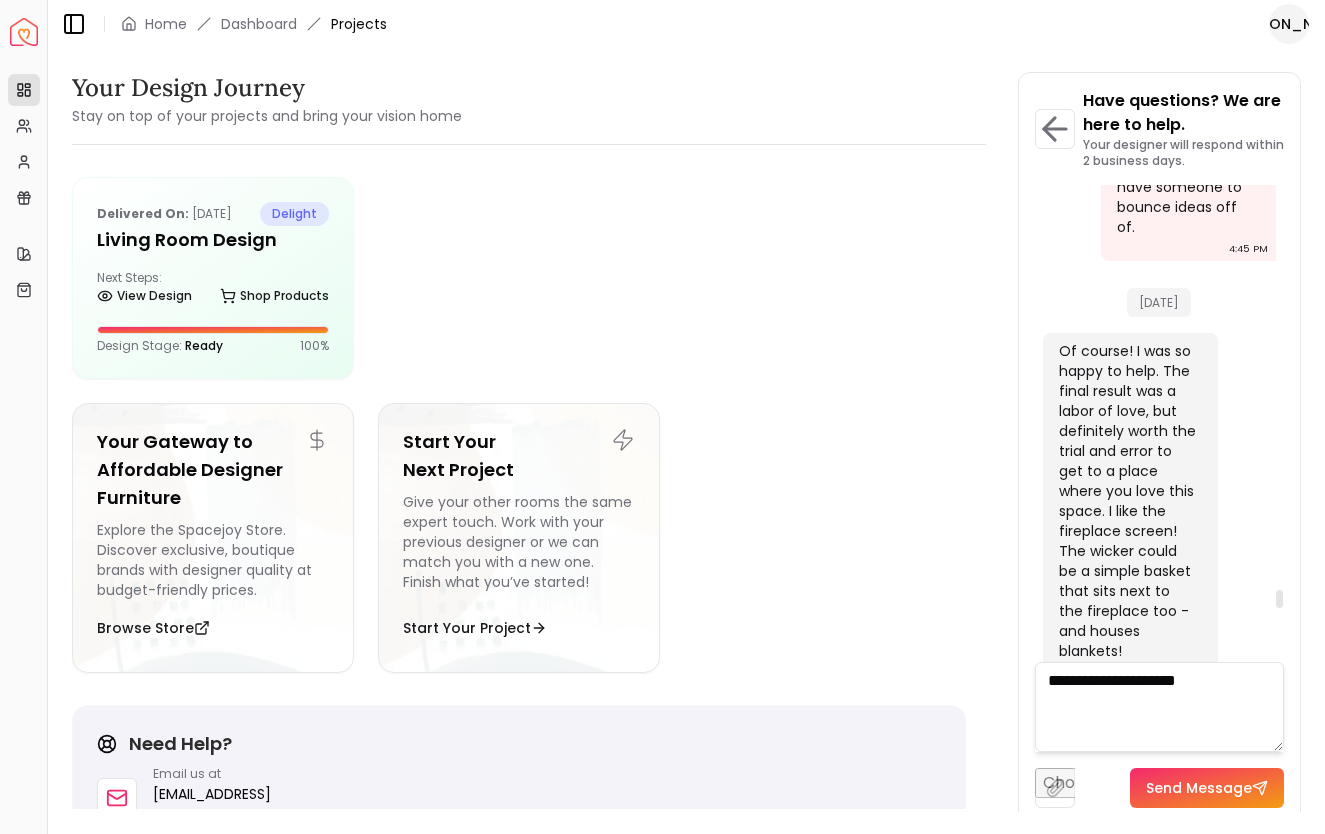 scroll, scrollTop: 11013, scrollLeft: 0, axis: vertical 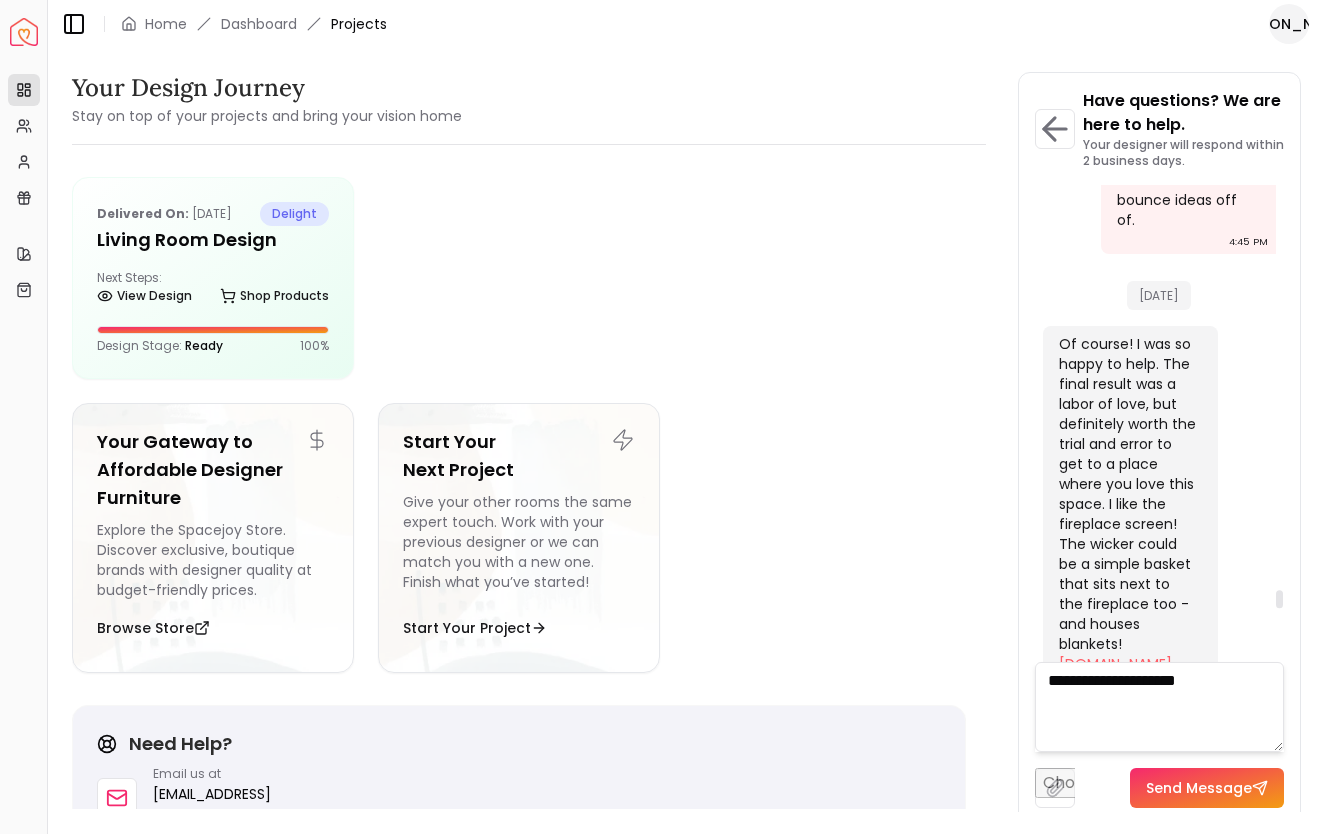 click on "[DOMAIN_NAME][URL]" at bounding box center (1115, 674) 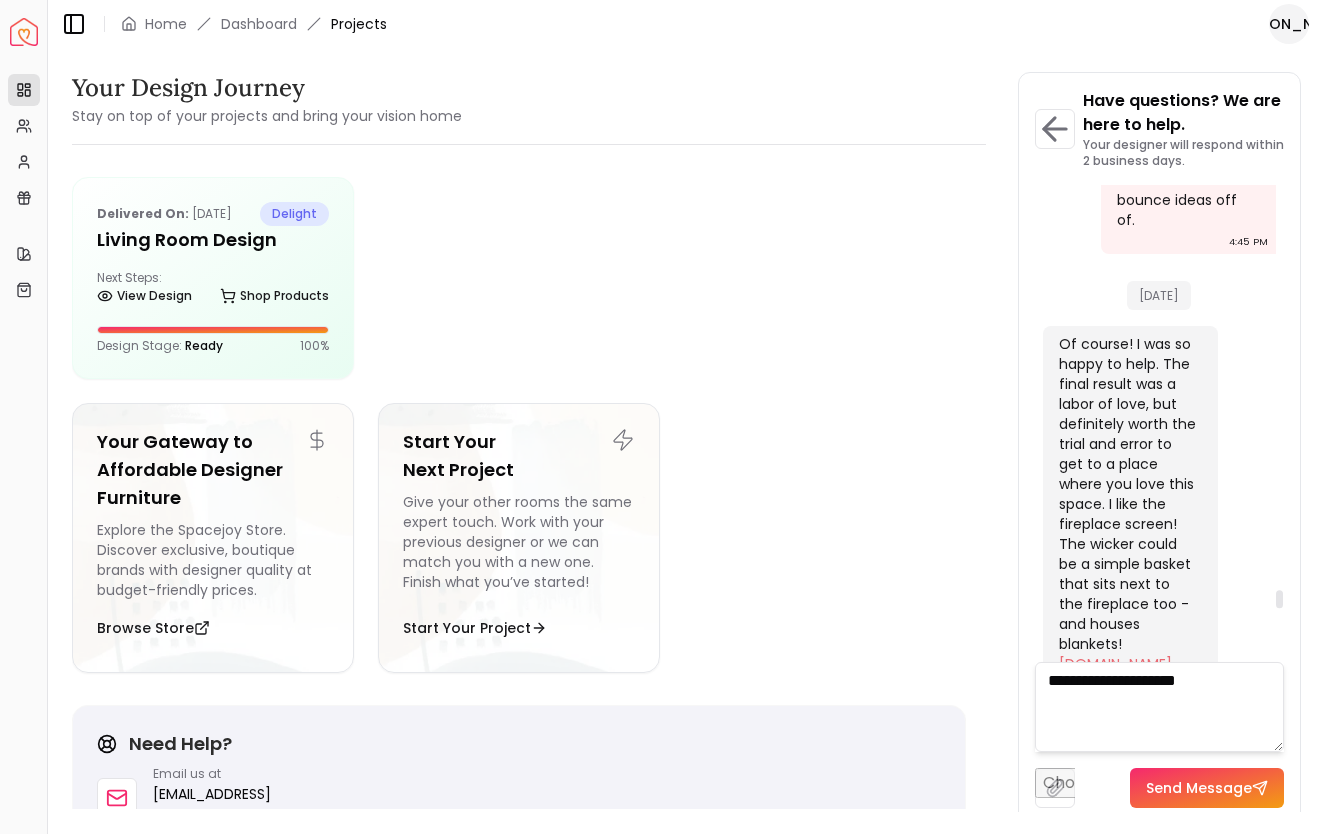 click on "**********" at bounding box center [1159, 707] 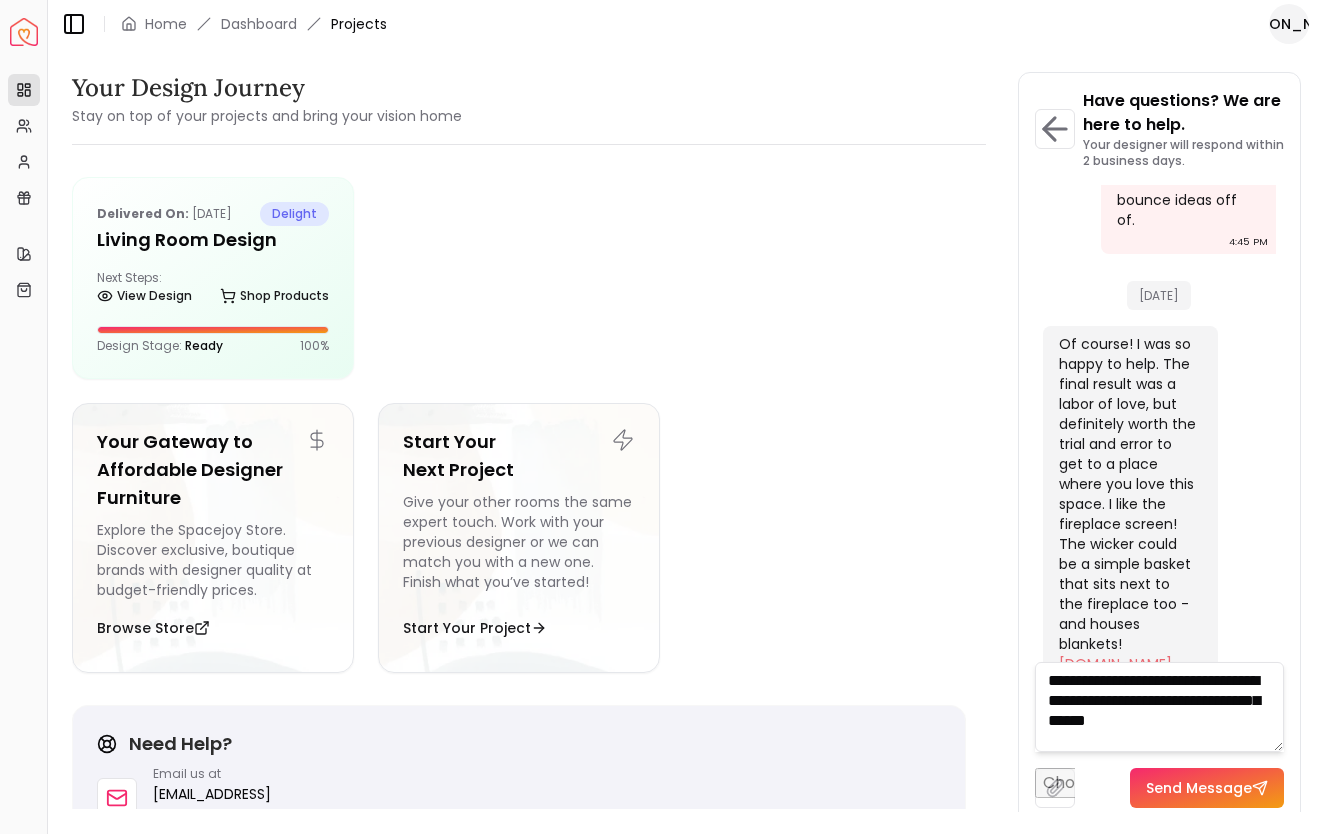 type on "**********" 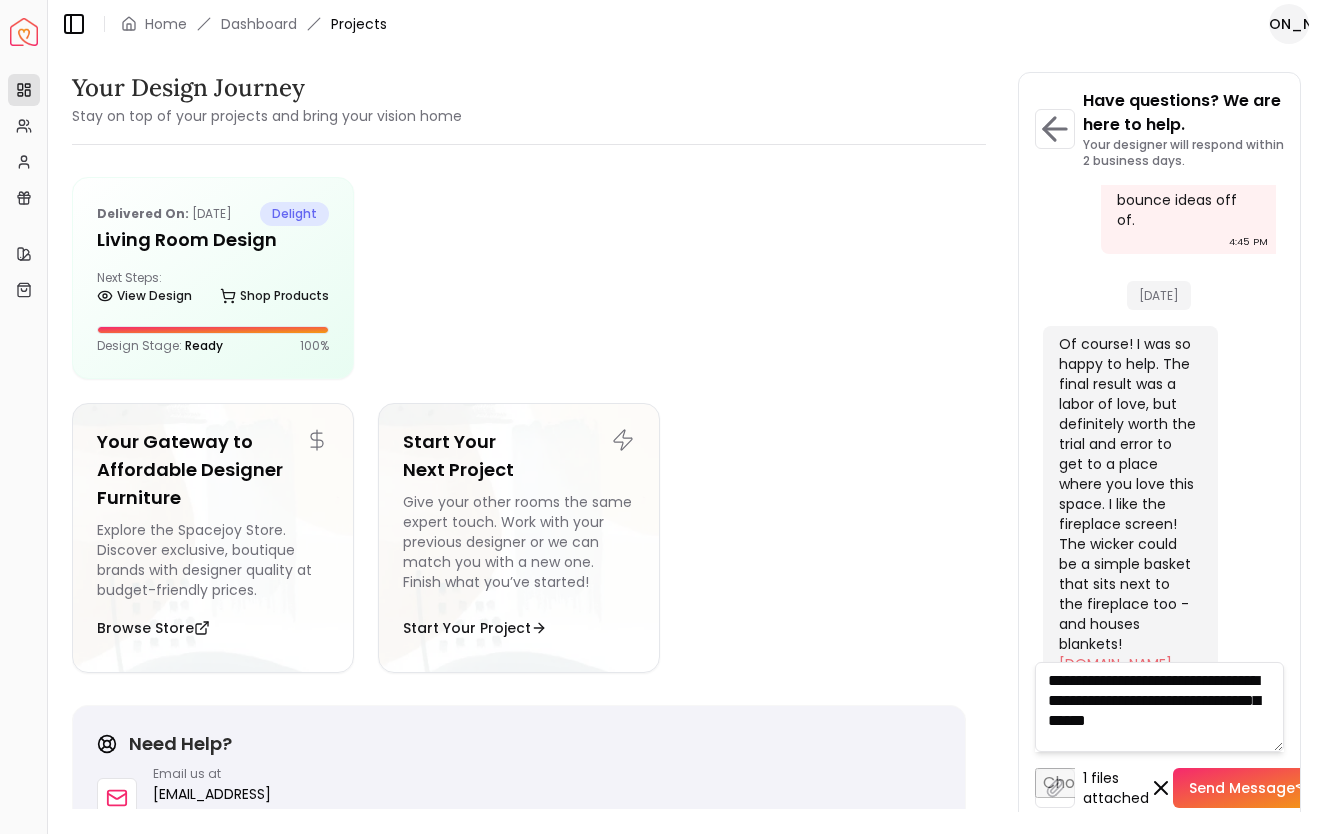 click on "**********" at bounding box center [1159, 707] 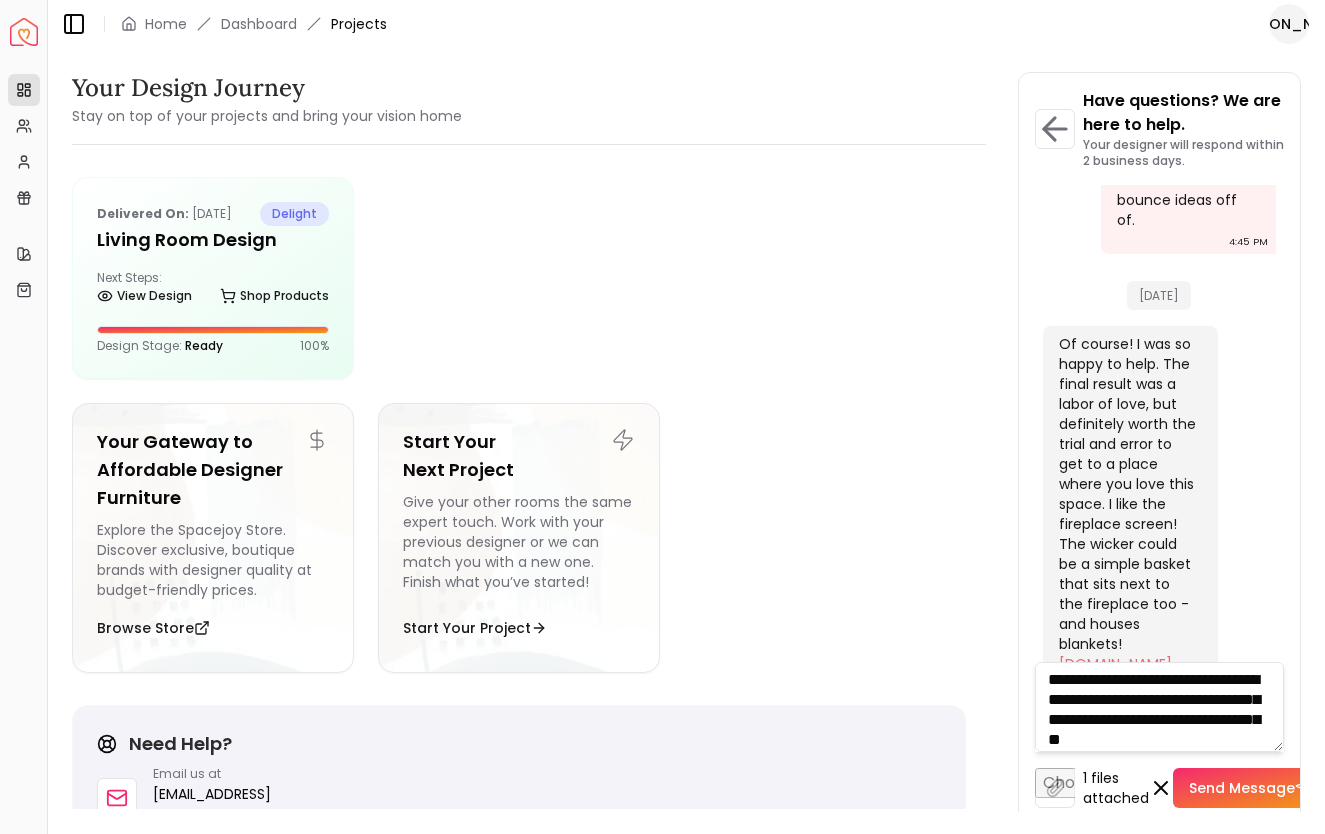 scroll, scrollTop: 21, scrollLeft: 0, axis: vertical 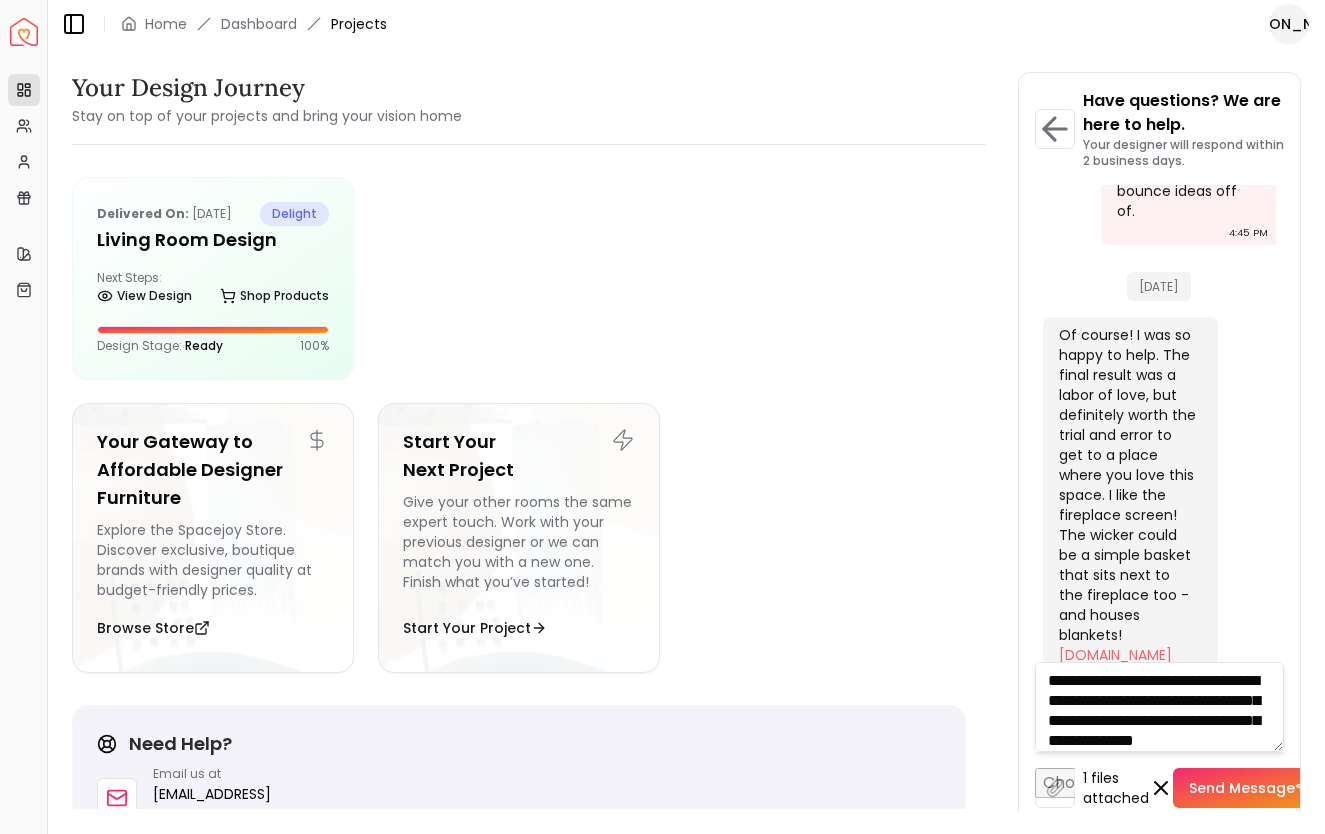 click on "**********" at bounding box center [1159, 707] 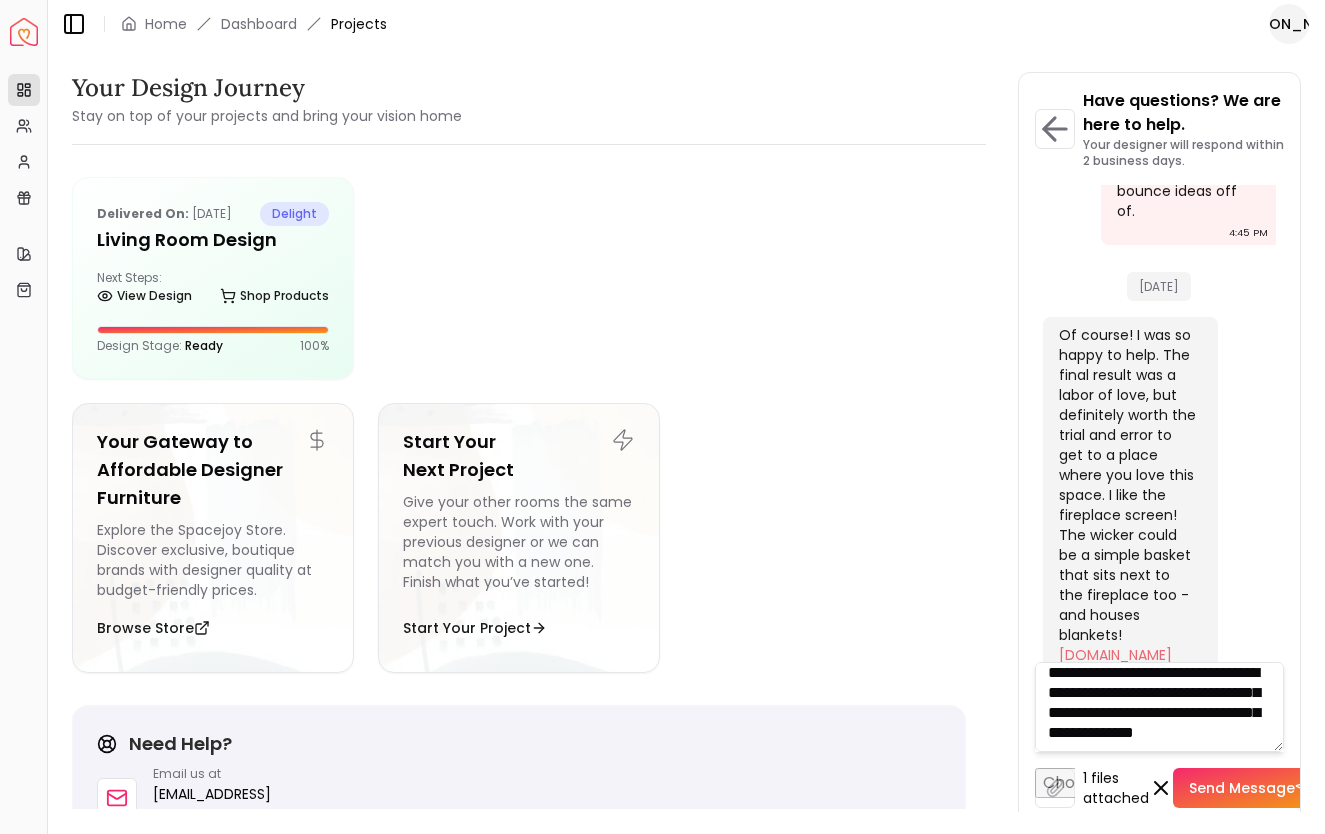 scroll, scrollTop: 27, scrollLeft: 0, axis: vertical 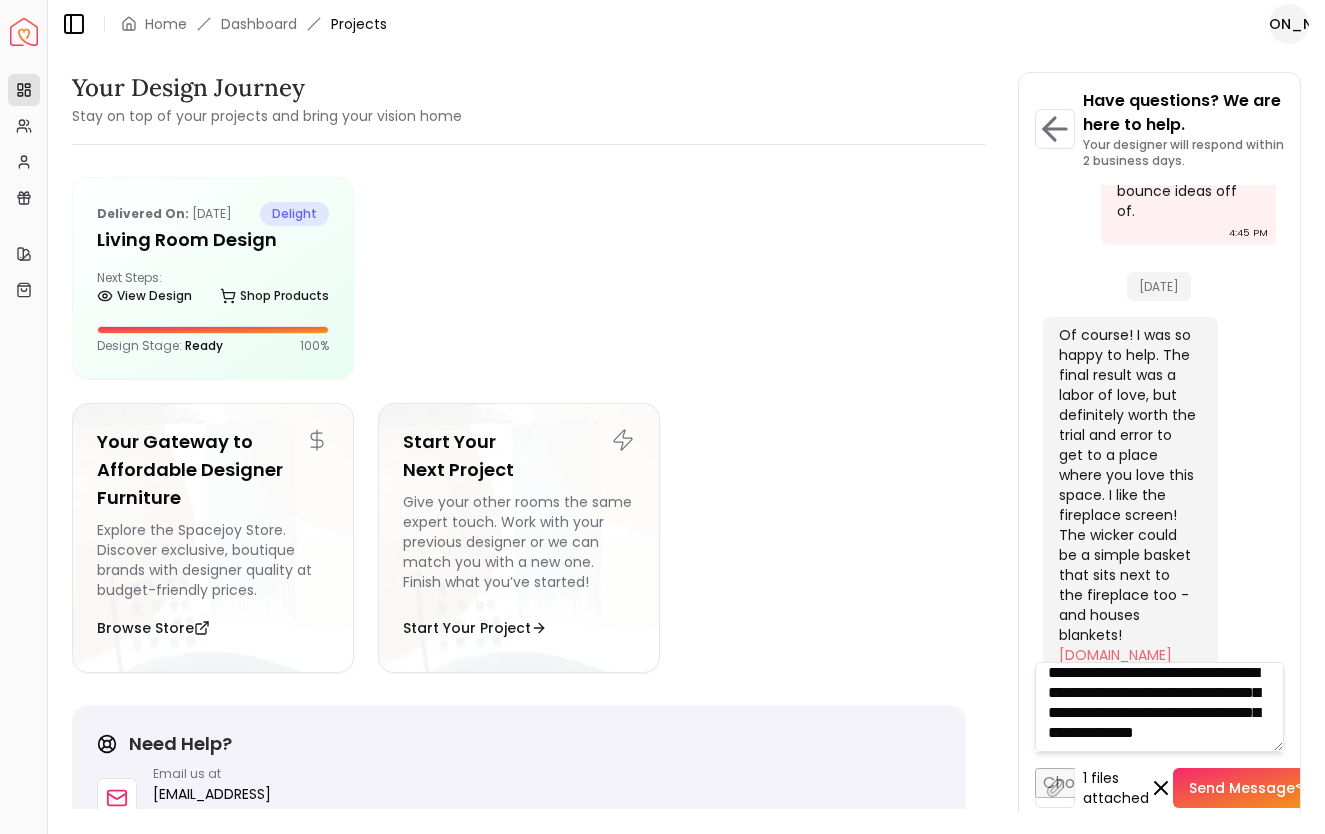 type on "**********" 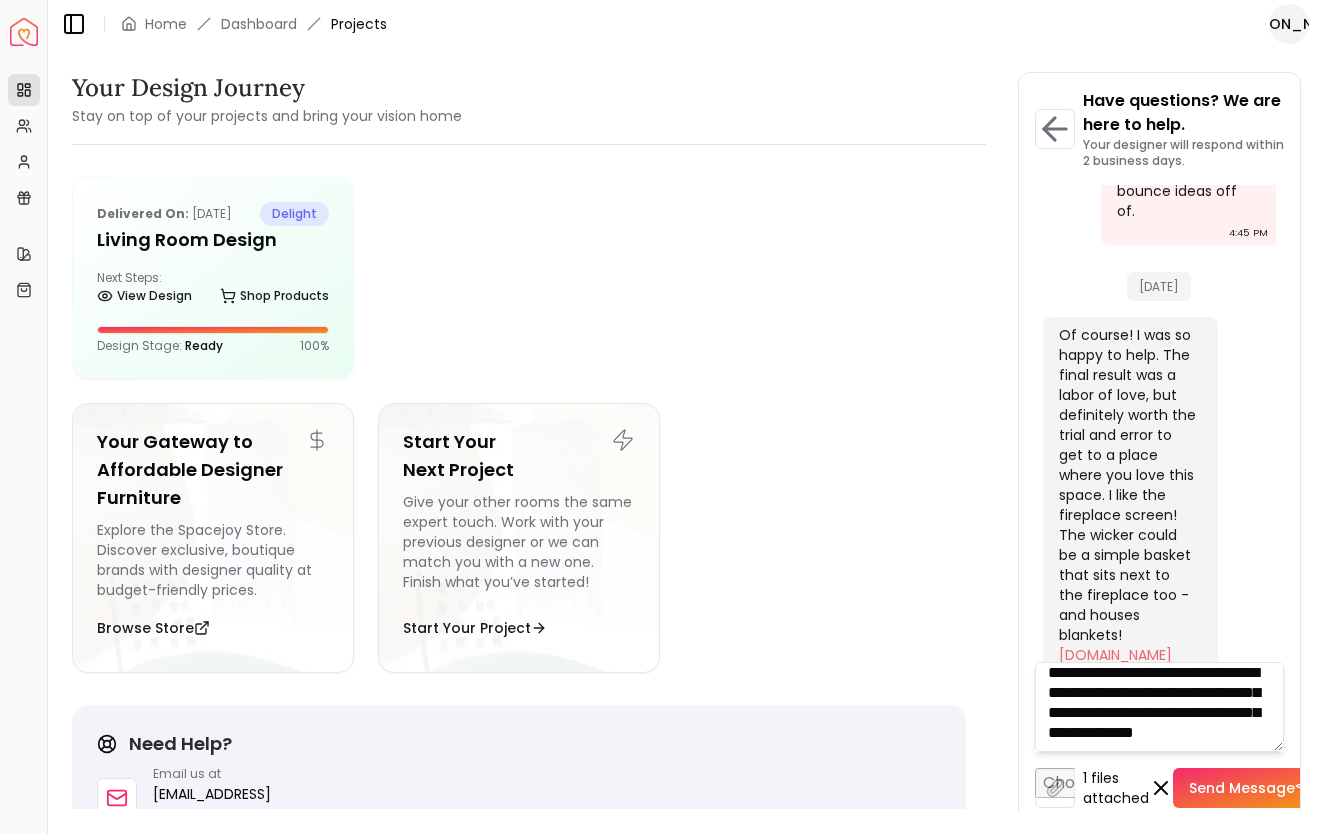 click on "Send Message" at bounding box center [1250, 788] 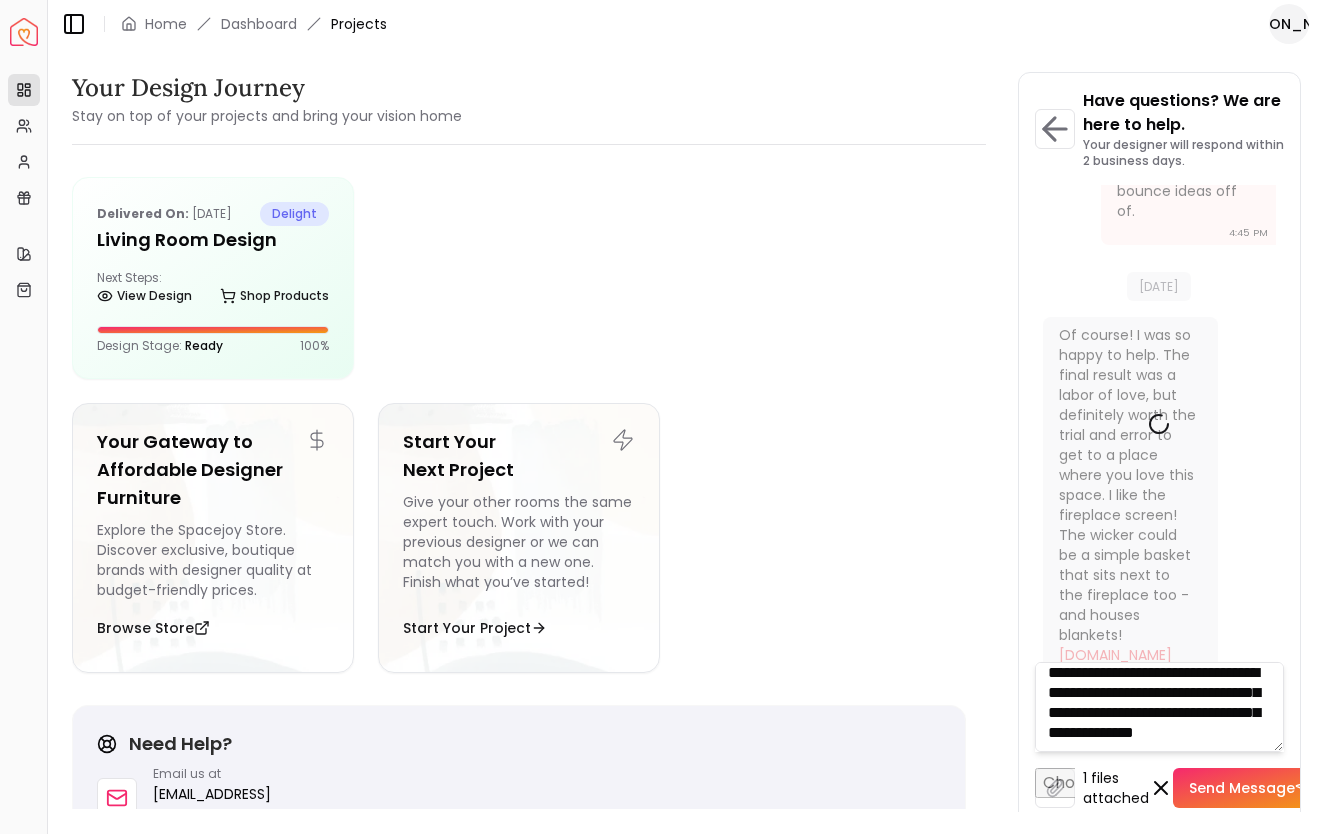 type 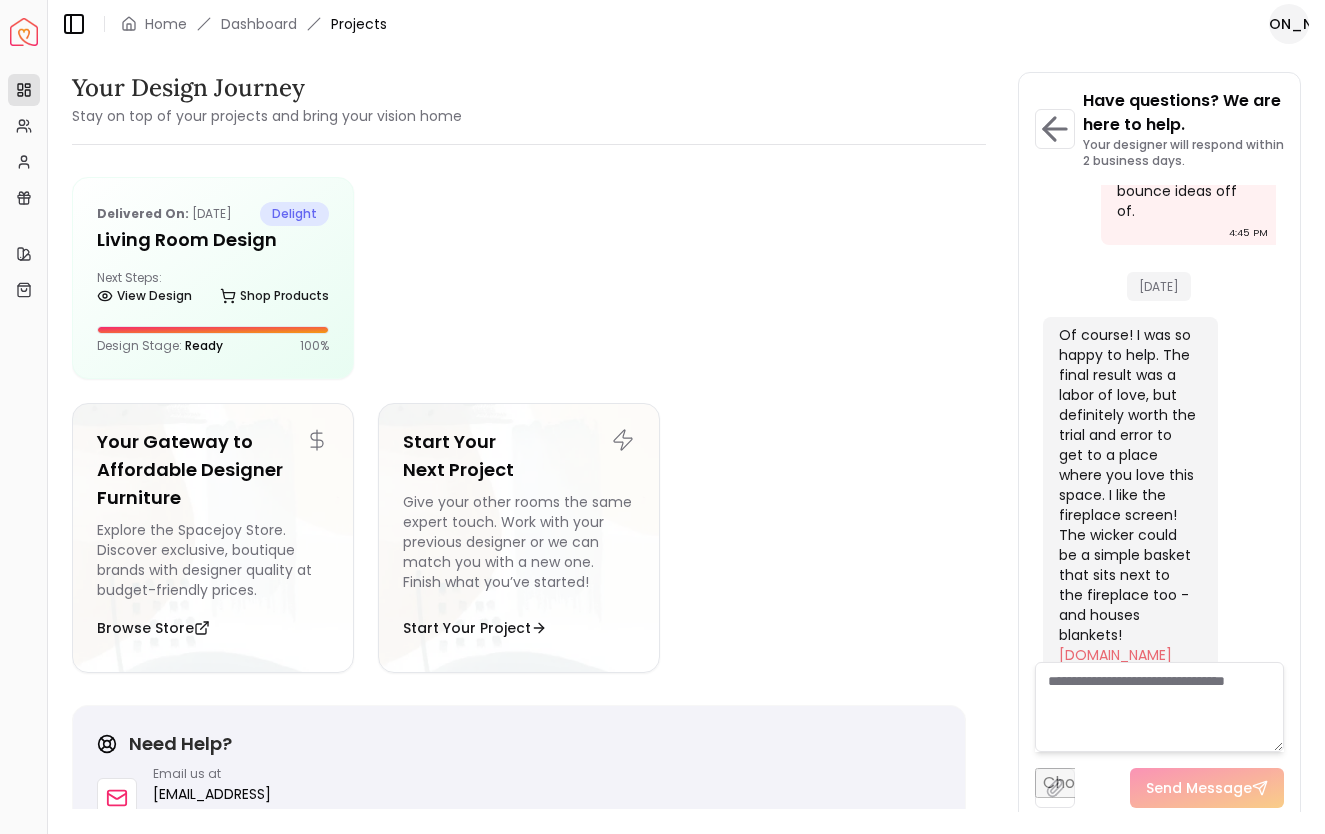 scroll, scrollTop: 0, scrollLeft: 0, axis: both 